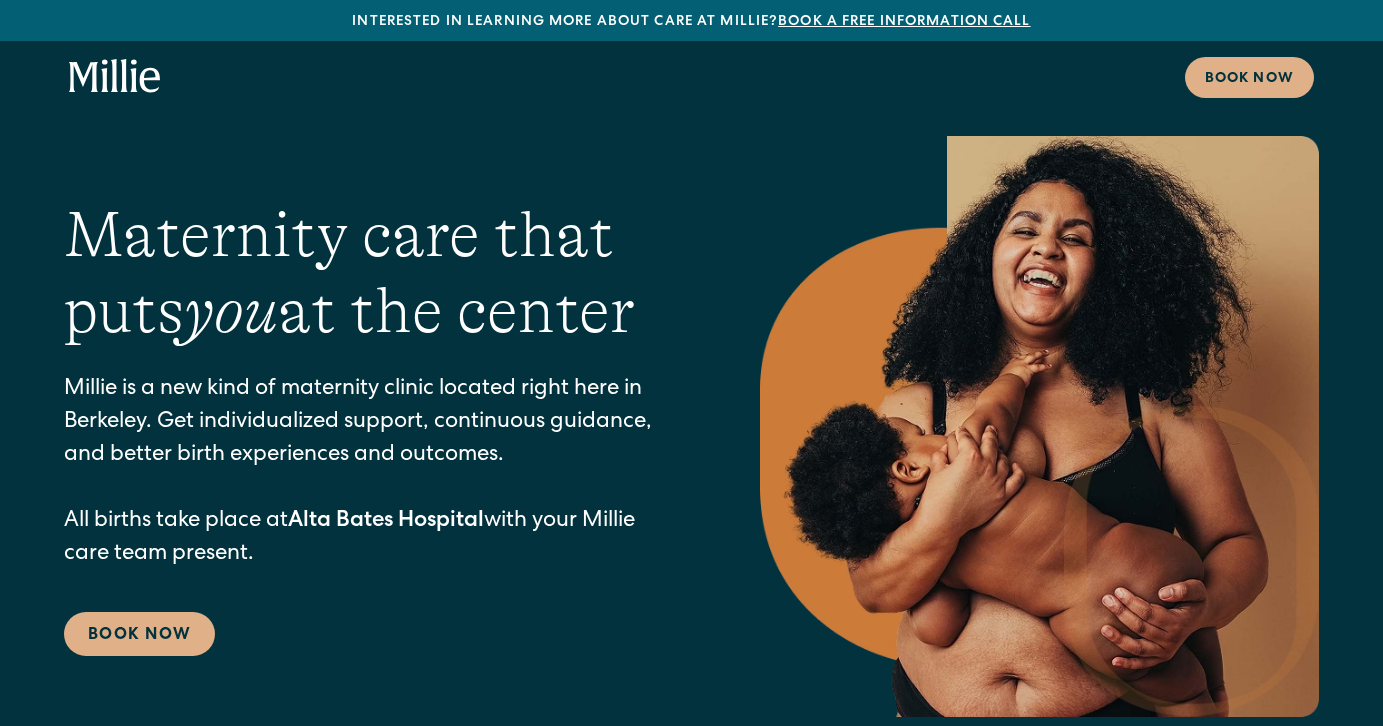 scroll, scrollTop: 0, scrollLeft: 0, axis: both 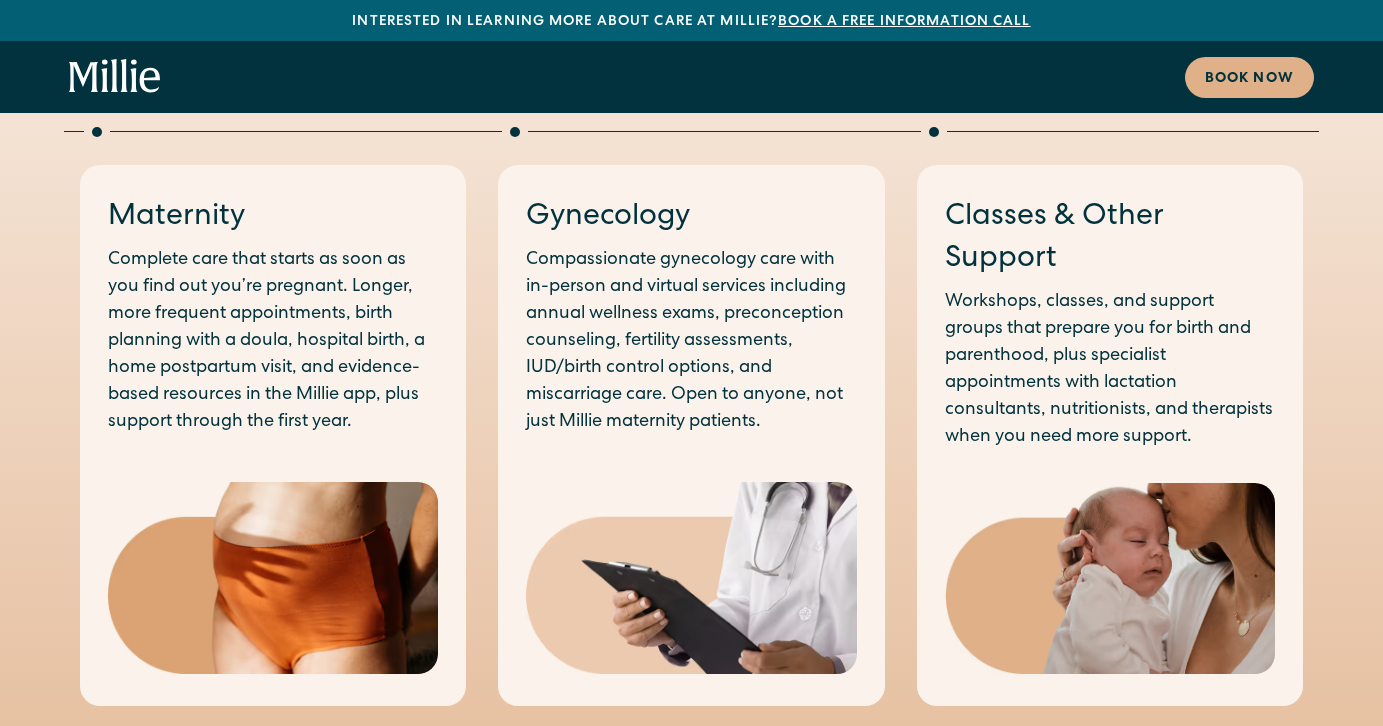 click on "Classes & Other Support" at bounding box center (1110, 239) 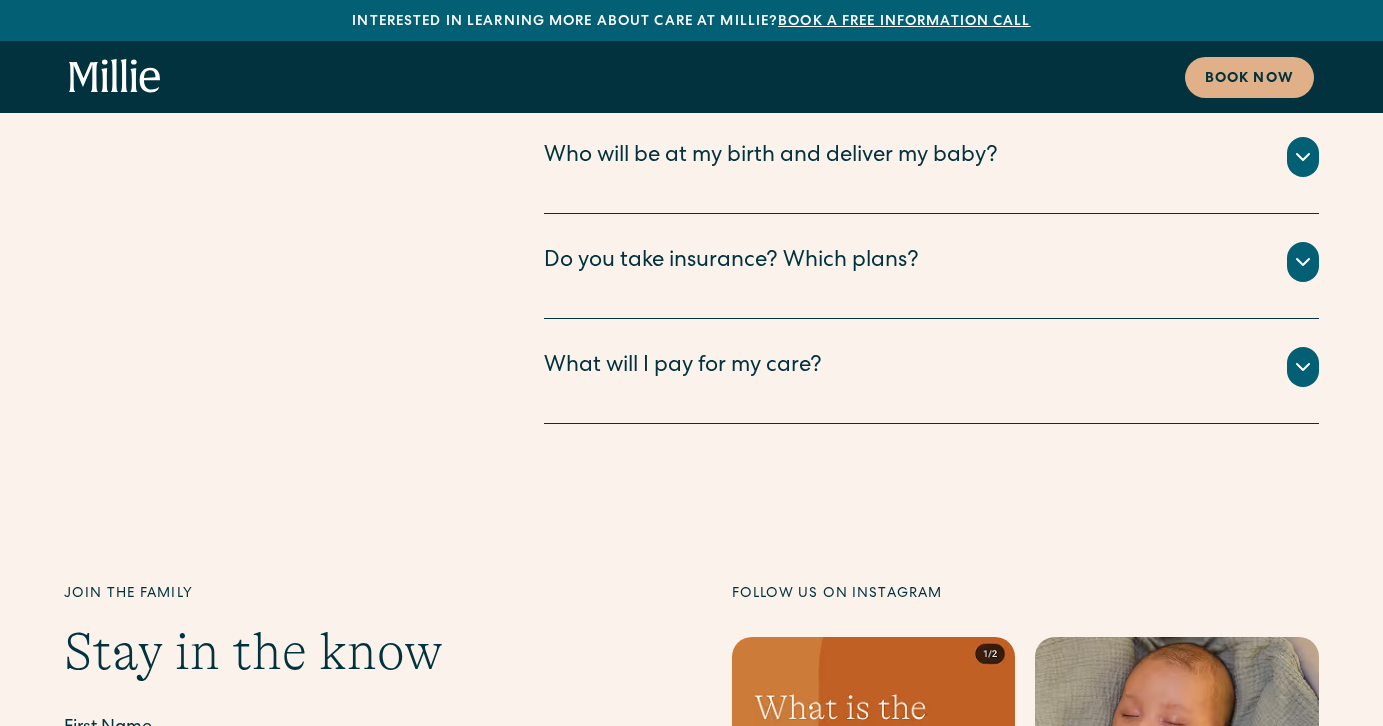 scroll, scrollTop: 10078, scrollLeft: 0, axis: vertical 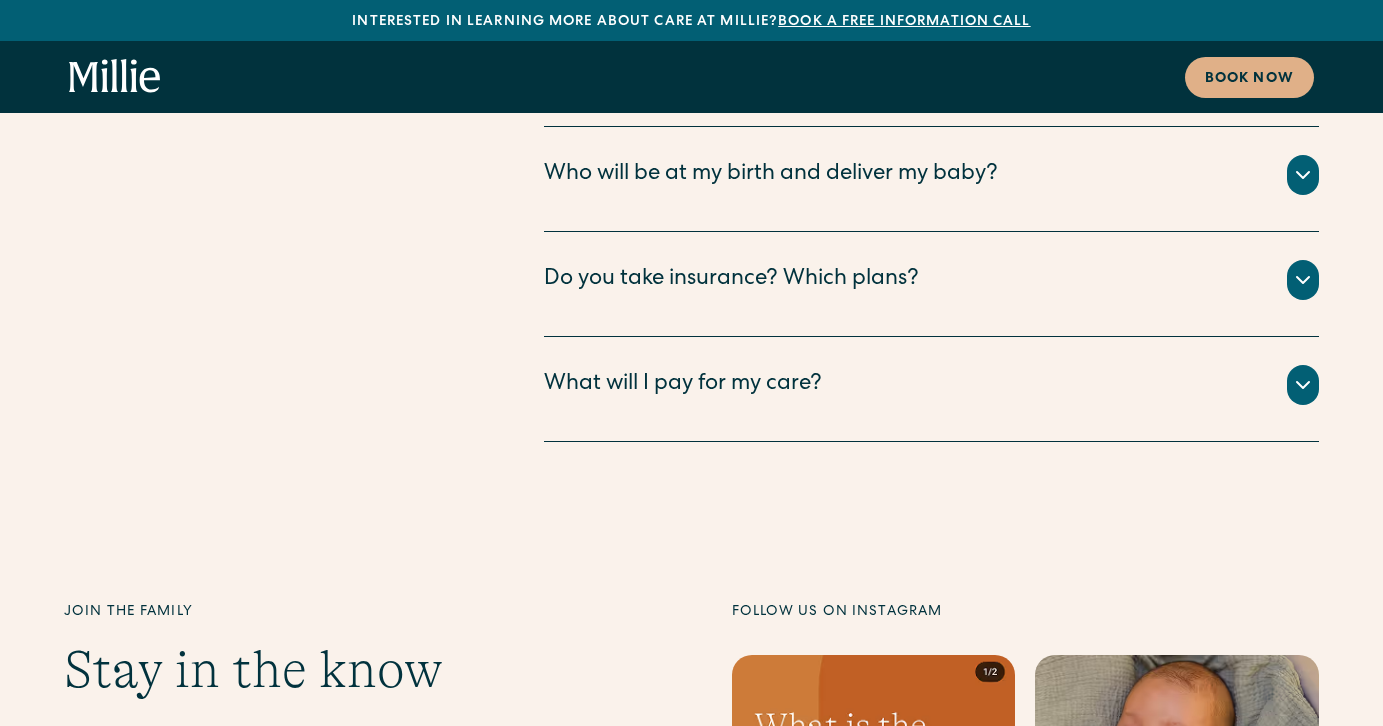 click on "What will I pay for my care? All your clinical appointments at Millie, lab tests, ultrasounds, and labor and delivery experience at Alta Bates Hospital are billed to your insurance. ‍ We also offer in-network lactation services. We accept most major insurance plans, including Medicaid. ‍ We do not charge anything extra for the Millie app, remote monitoring devices (e.g. blood pressure cuff), or group sessions and messaging with your Millie Guide — a practice-embedded doula who supports Millie patients with birth and postpartum planning, helpful local resources (e.g. birth doulas, acupuncture, pelvic floor physical therapy), and the many questions that come up as you navigate pregnancy.  ‍ Consultations for supportive care like educational classes and workshops, postpartum groups, therapy and nutrition are currently not covered by insurance and are paid out of pocket (they may be HSA/FSA eligible depending on your plan)." at bounding box center (931, 389) 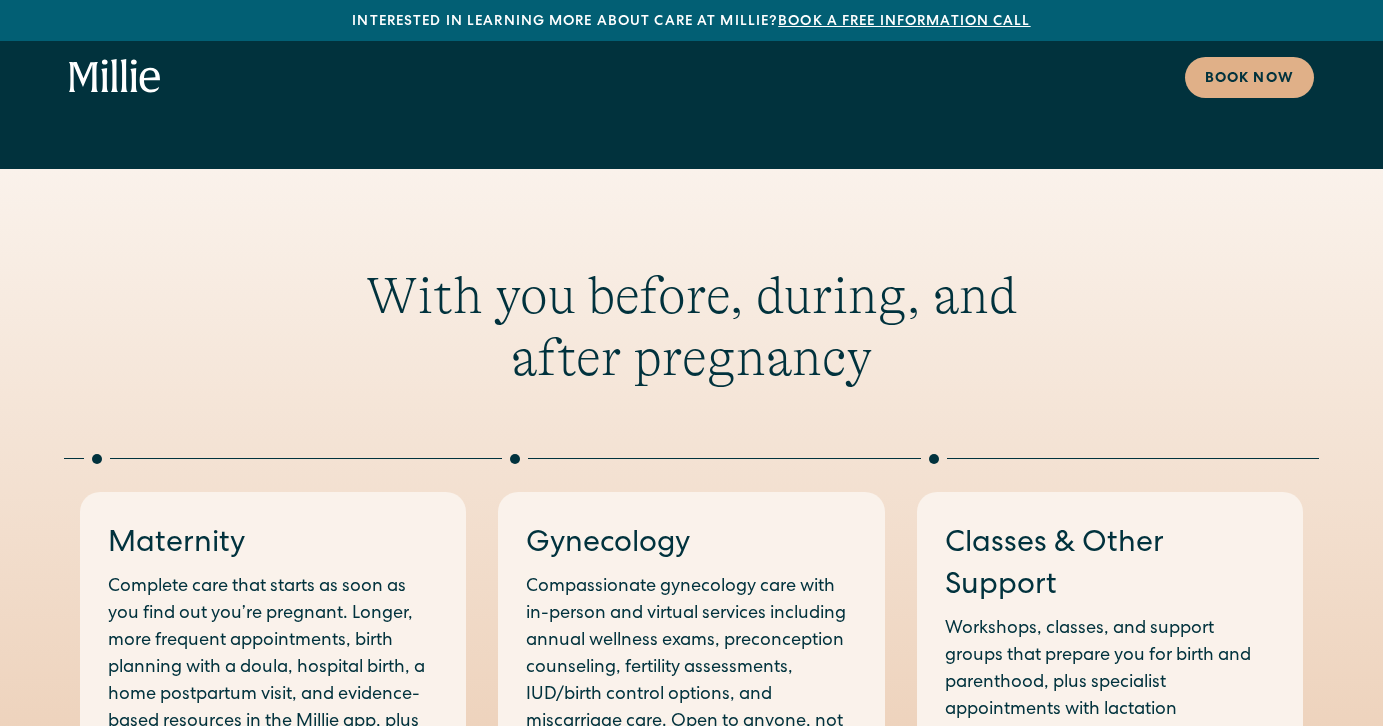 scroll, scrollTop: 0, scrollLeft: 0, axis: both 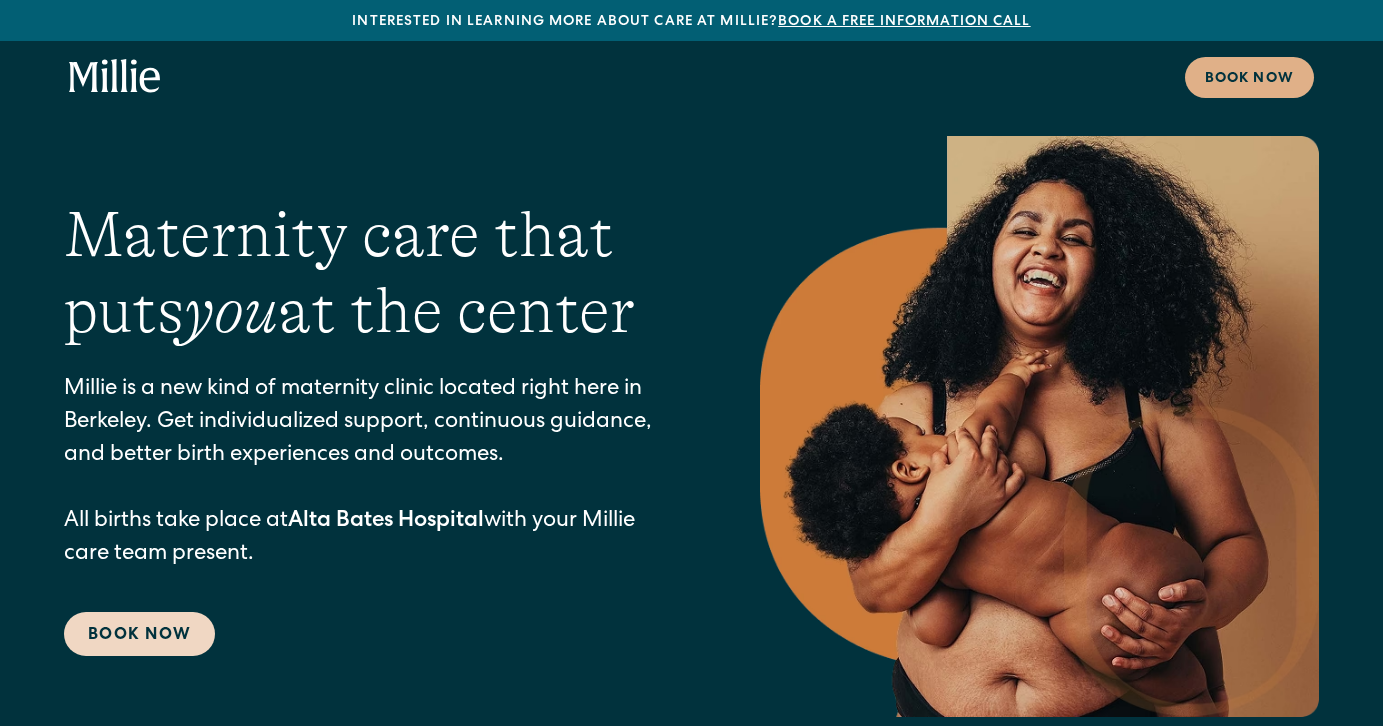 click on "Book Now" at bounding box center [139, 634] 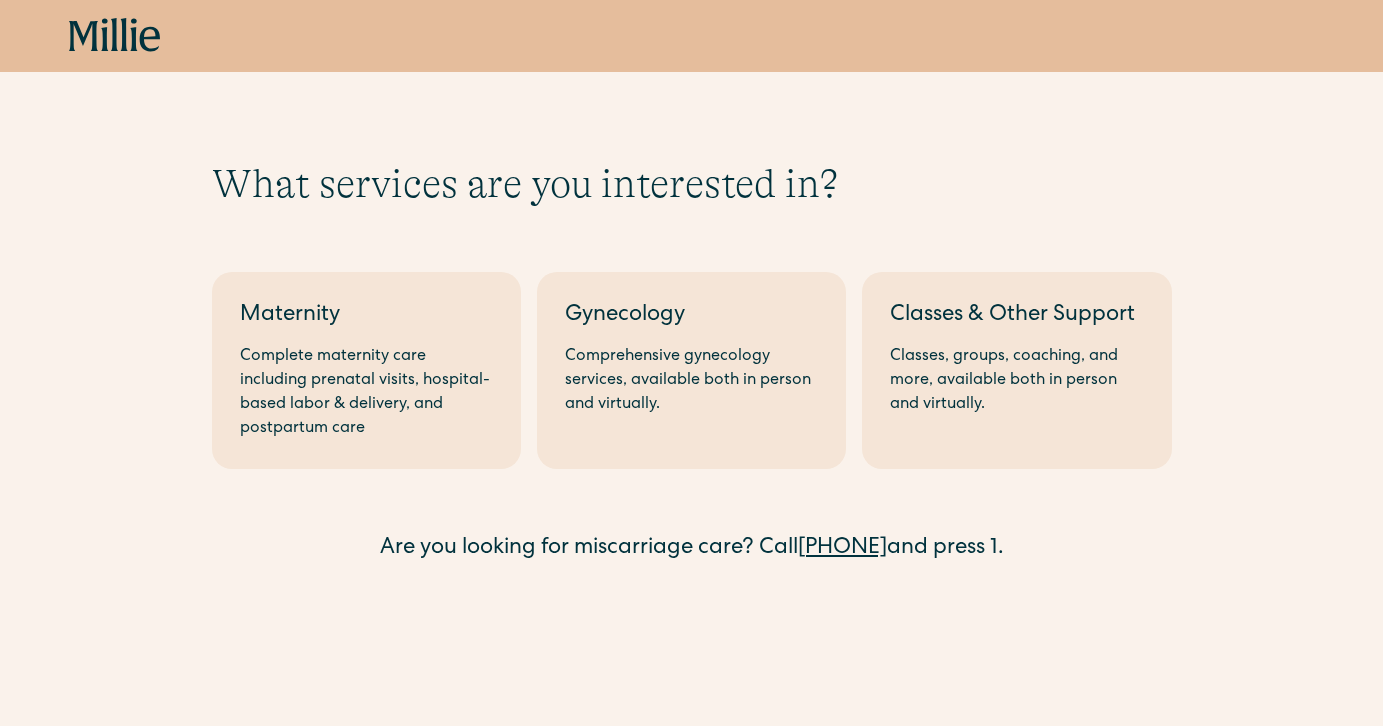 scroll, scrollTop: 0, scrollLeft: 0, axis: both 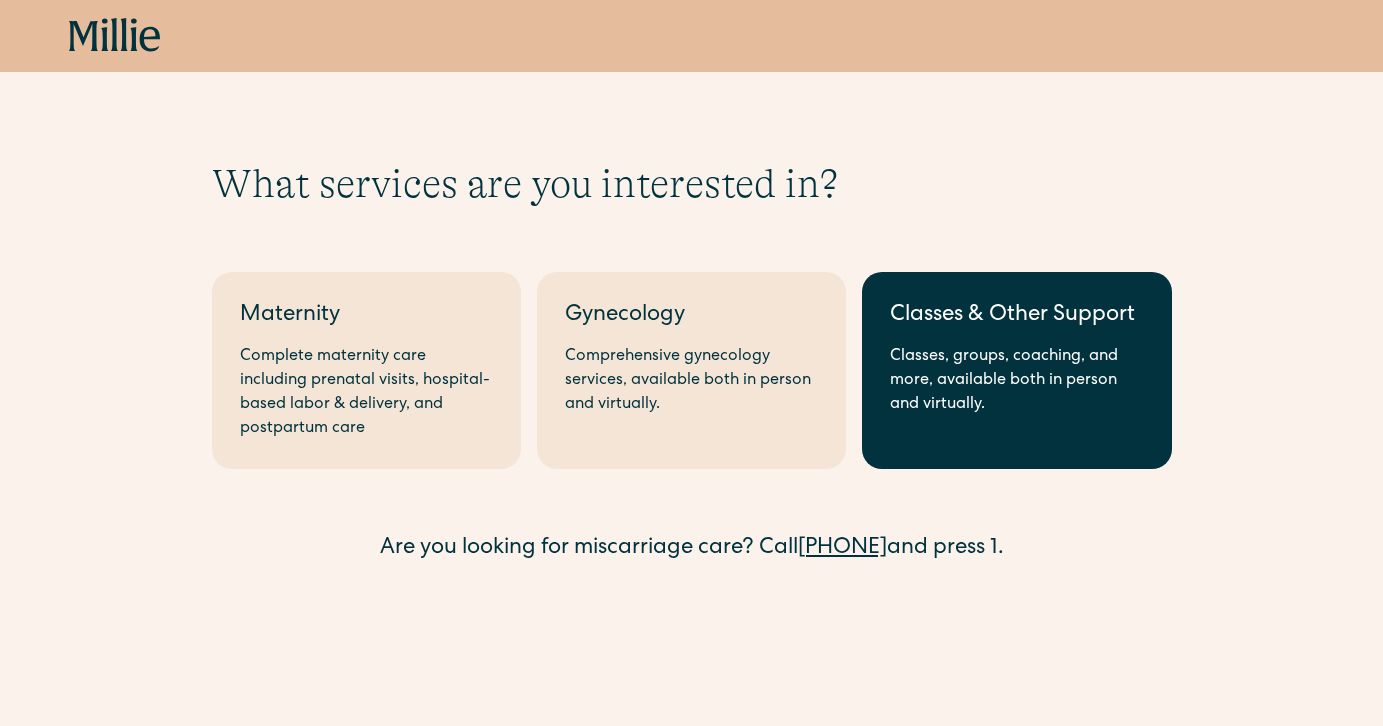 click on "Classes, groups, coaching, and more, available both in person and virtually." at bounding box center (1016, 381) 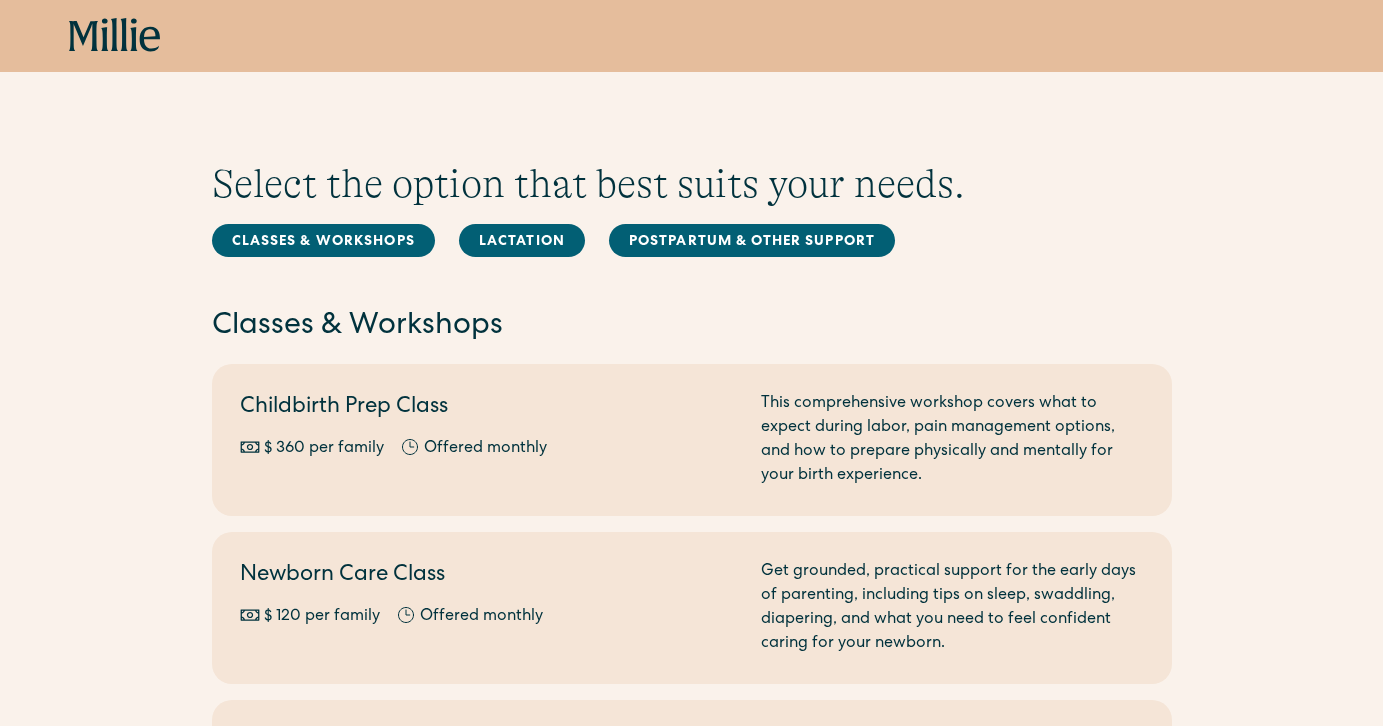 scroll, scrollTop: 0, scrollLeft: 0, axis: both 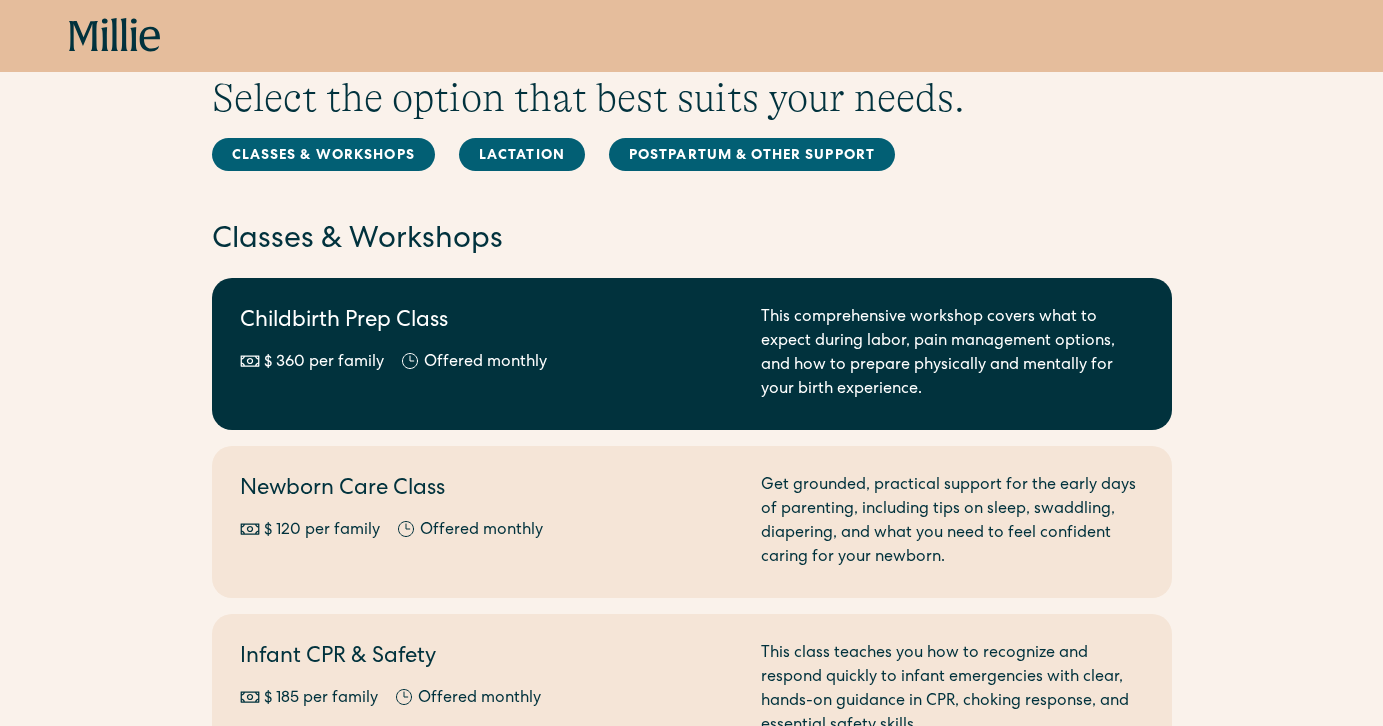 click on "Childbirth Prep Class" at bounding box center [488, 322] 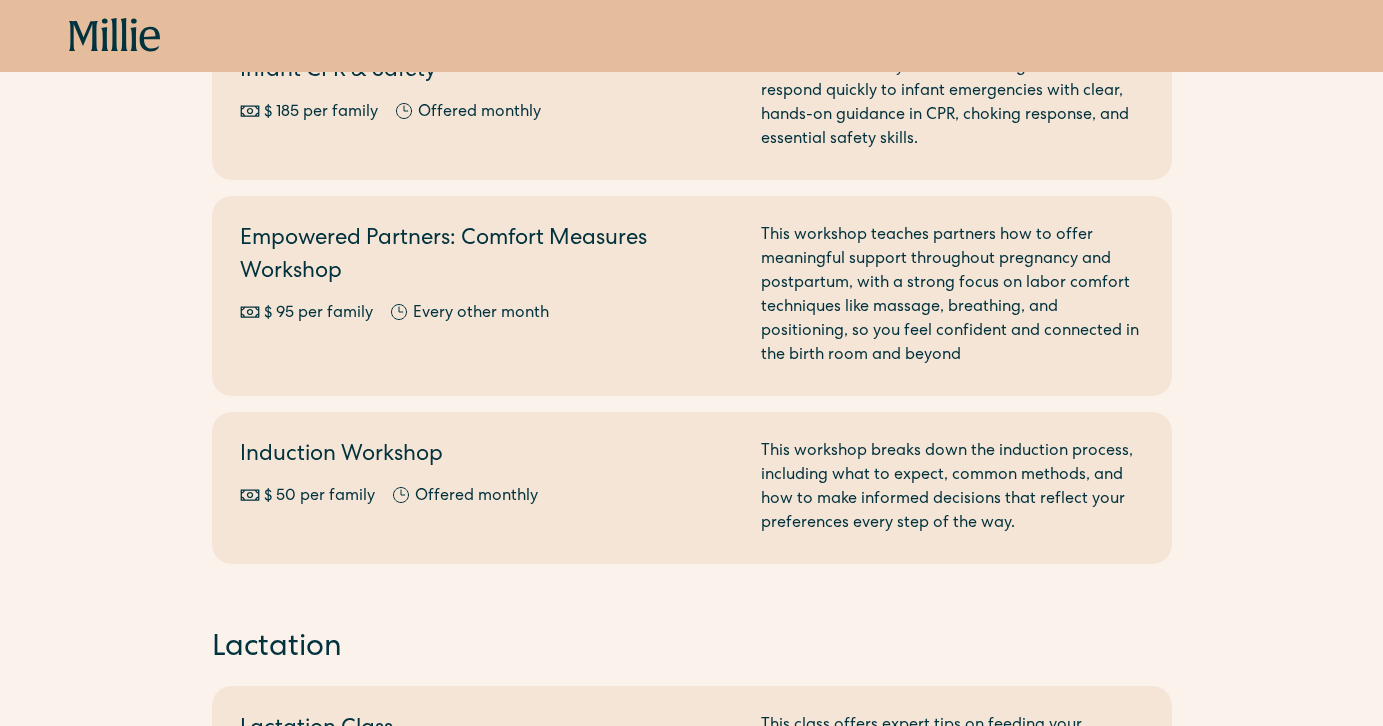 scroll, scrollTop: 674, scrollLeft: 0, axis: vertical 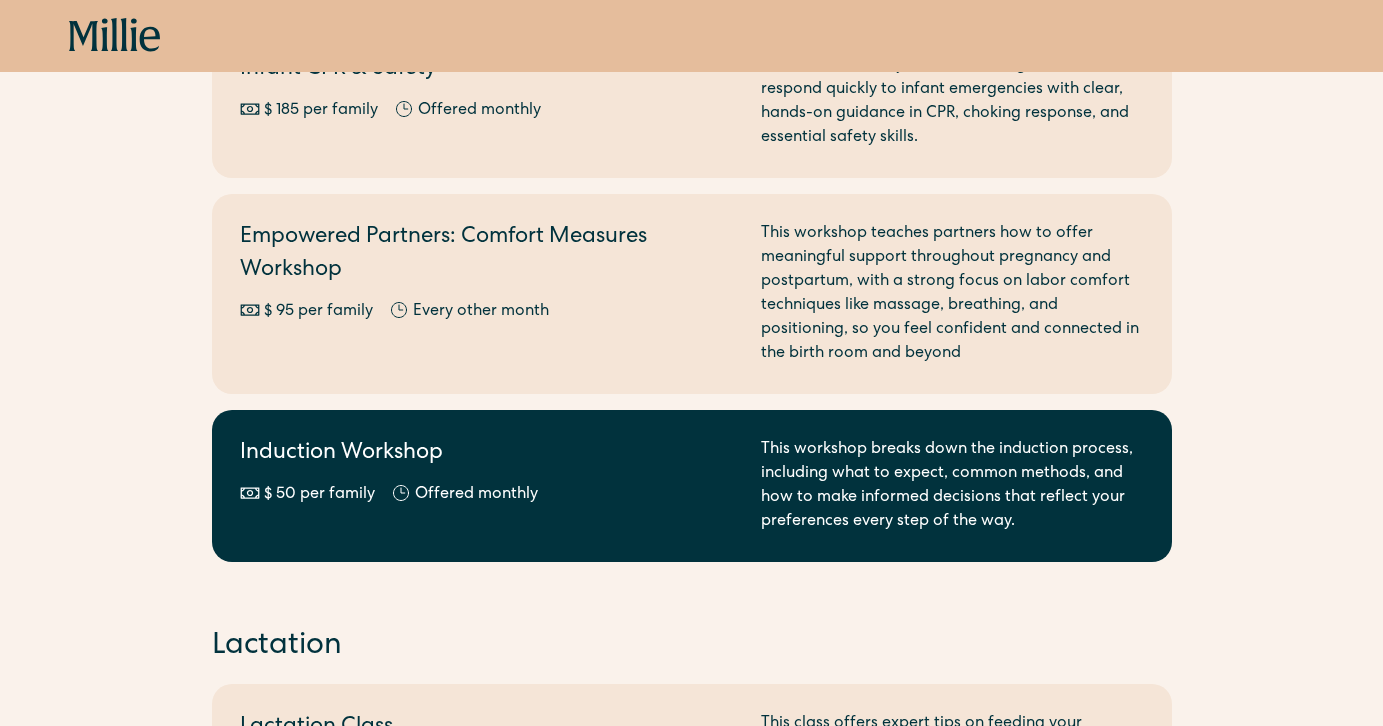 click on "This workshop breaks down the induction process, including what to expect, common methods, and how to make informed decisions that reflect your preferences every step of the way." at bounding box center [952, 486] 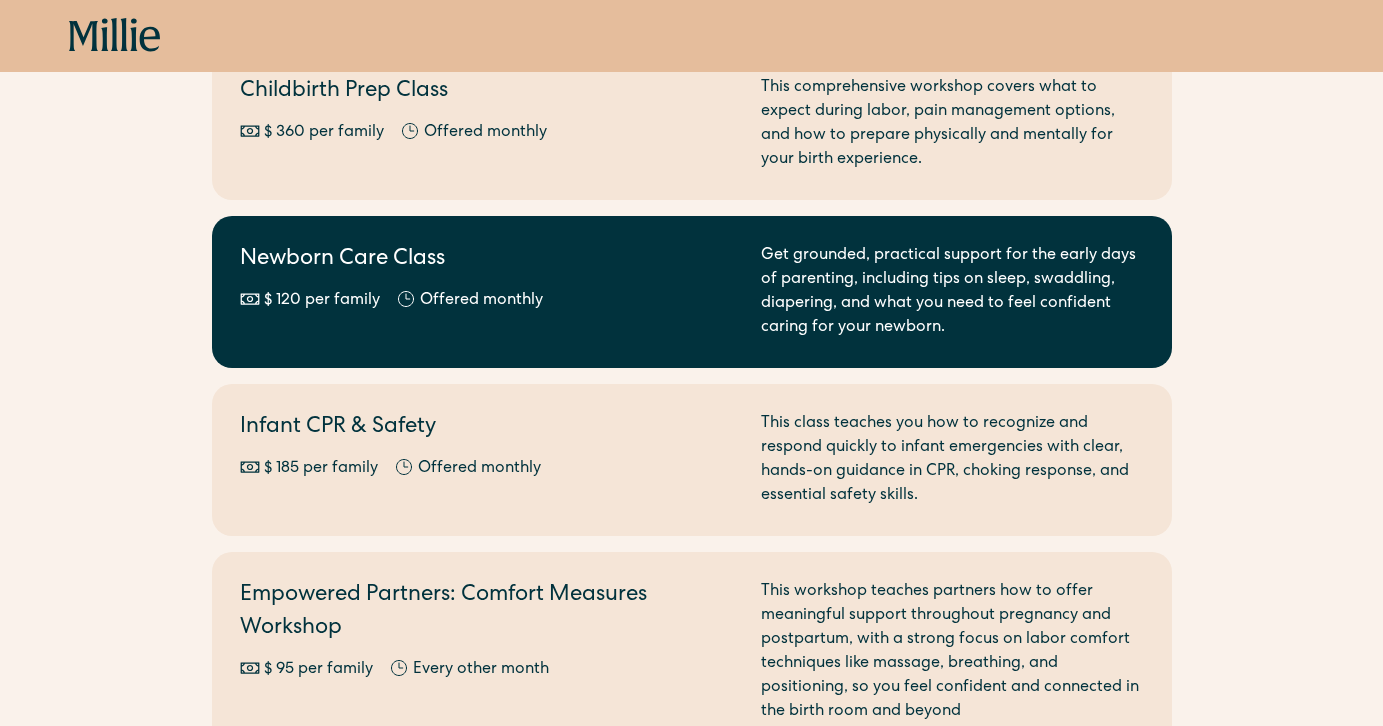 scroll, scrollTop: 297, scrollLeft: 0, axis: vertical 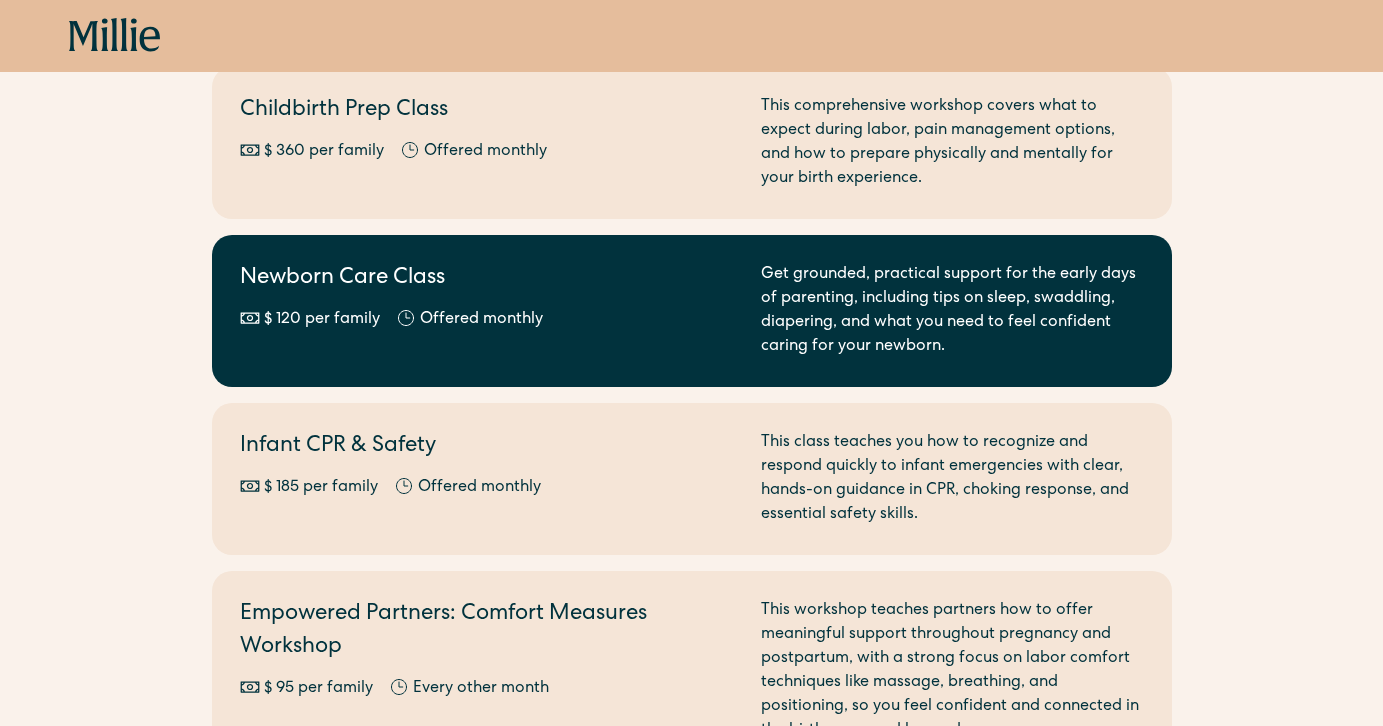 click on "Offered monthly" at bounding box center [481, 320] 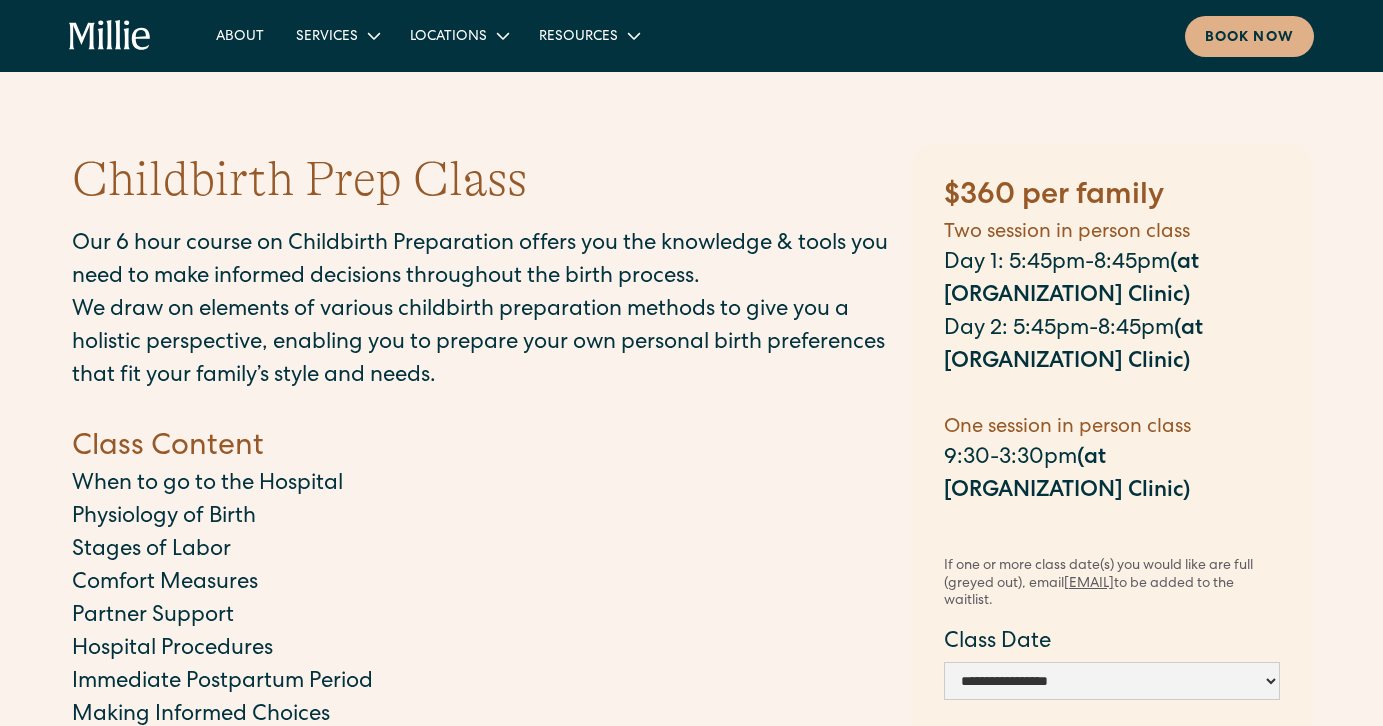 scroll, scrollTop: 0, scrollLeft: 0, axis: both 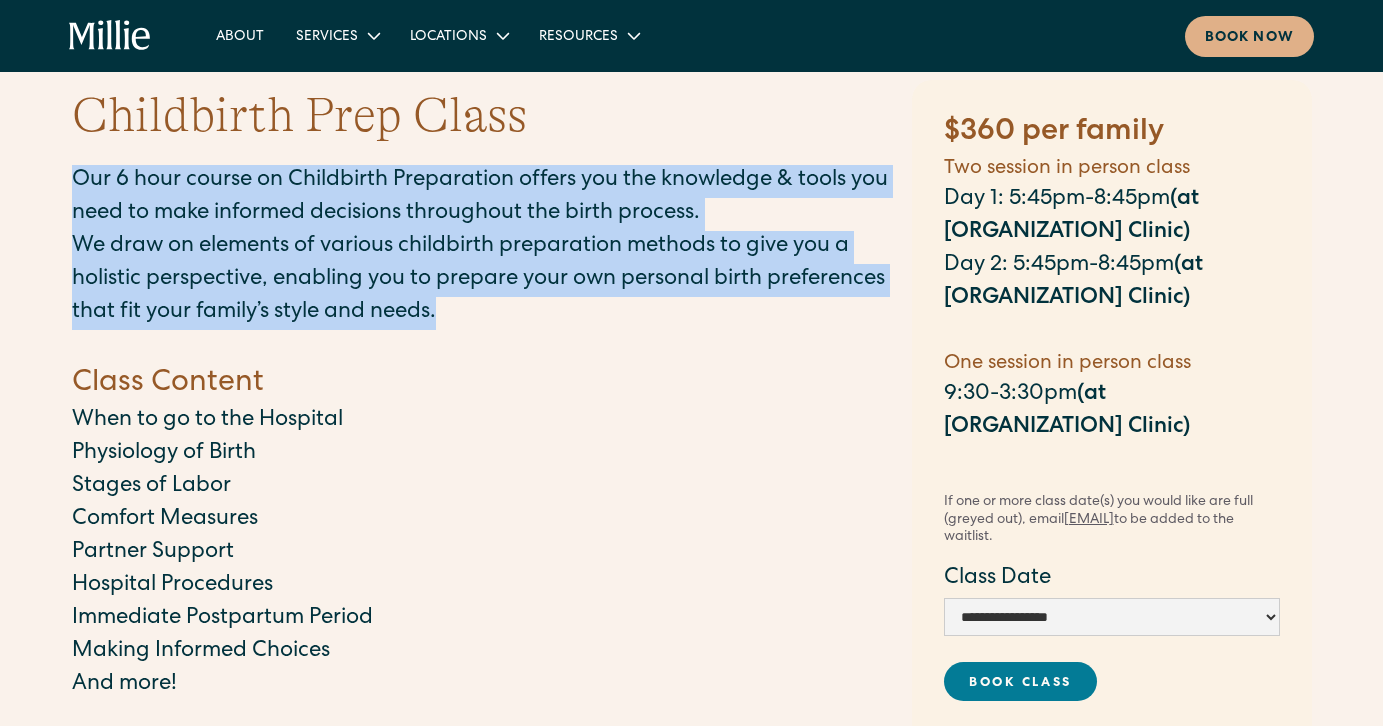 drag, startPoint x: 591, startPoint y: 158, endPoint x: 623, endPoint y: 299, distance: 144.58562 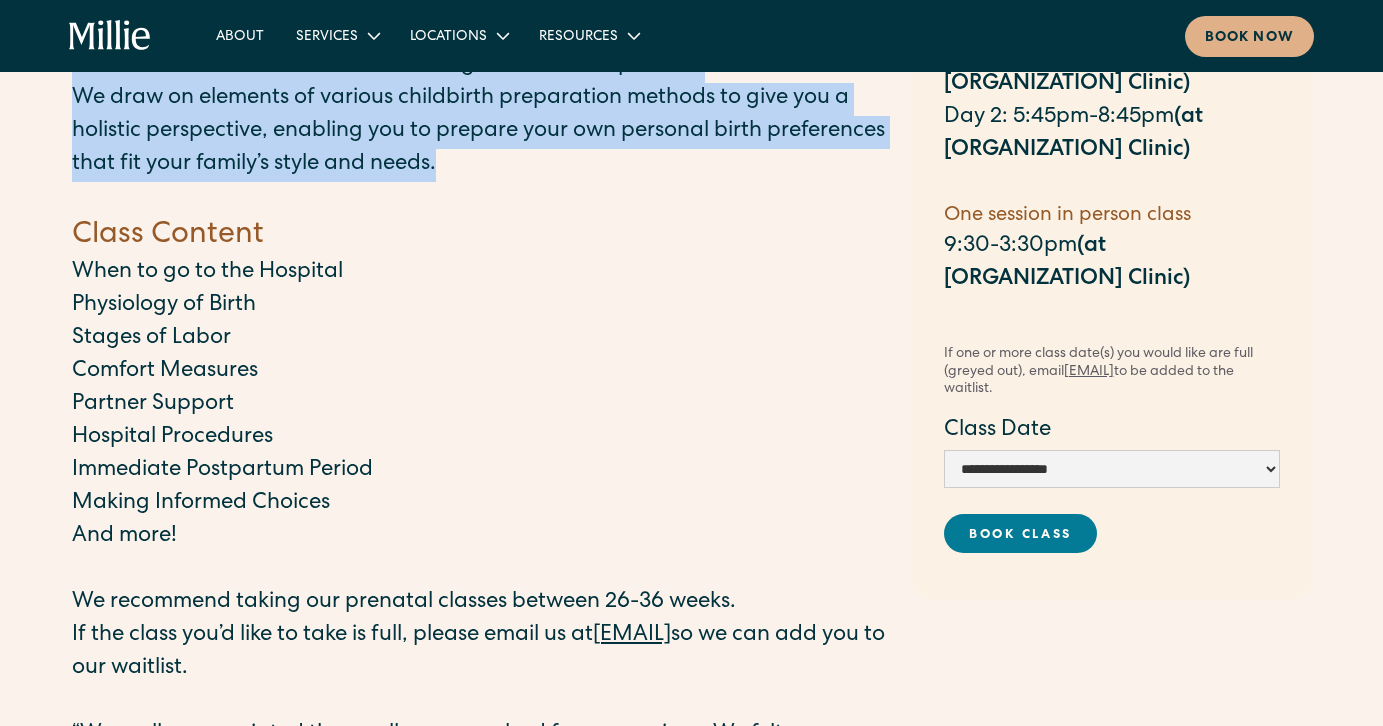scroll, scrollTop: 40, scrollLeft: 0, axis: vertical 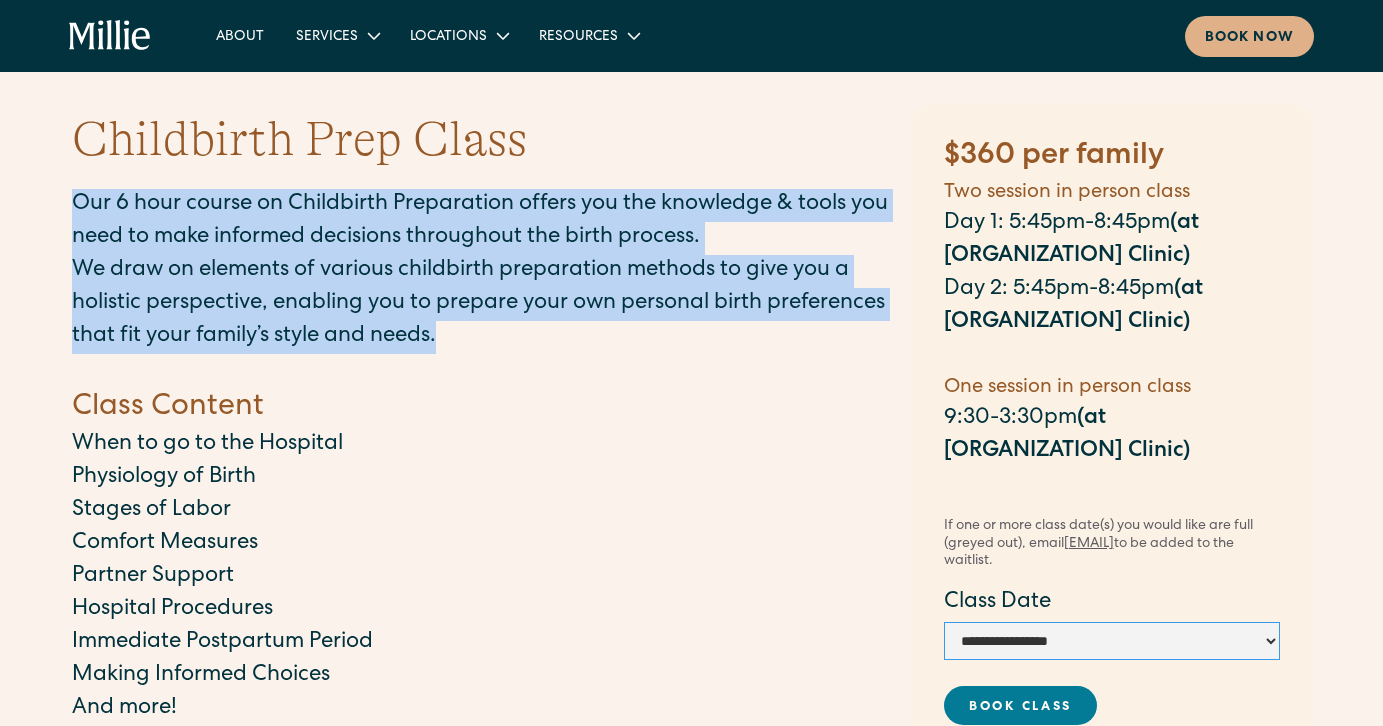 click on "**********" at bounding box center [1112, 641] 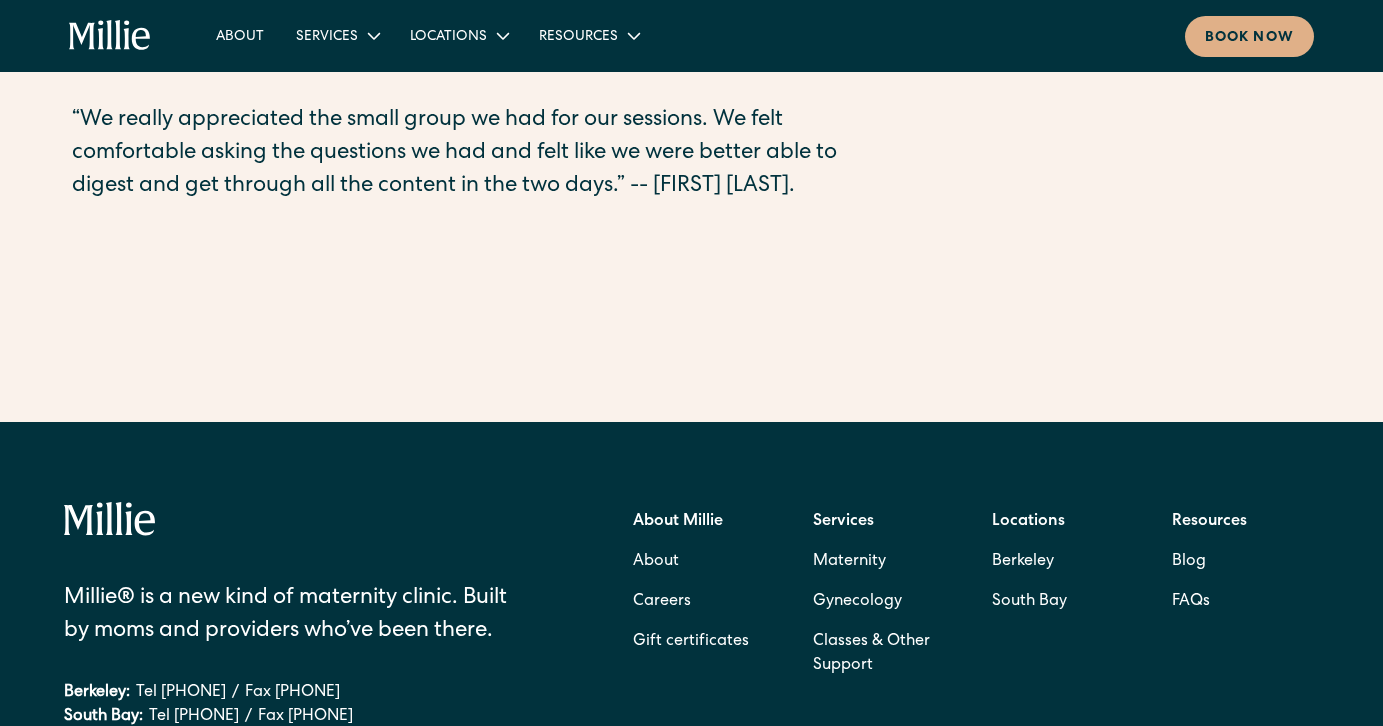 scroll, scrollTop: 705, scrollLeft: 0, axis: vertical 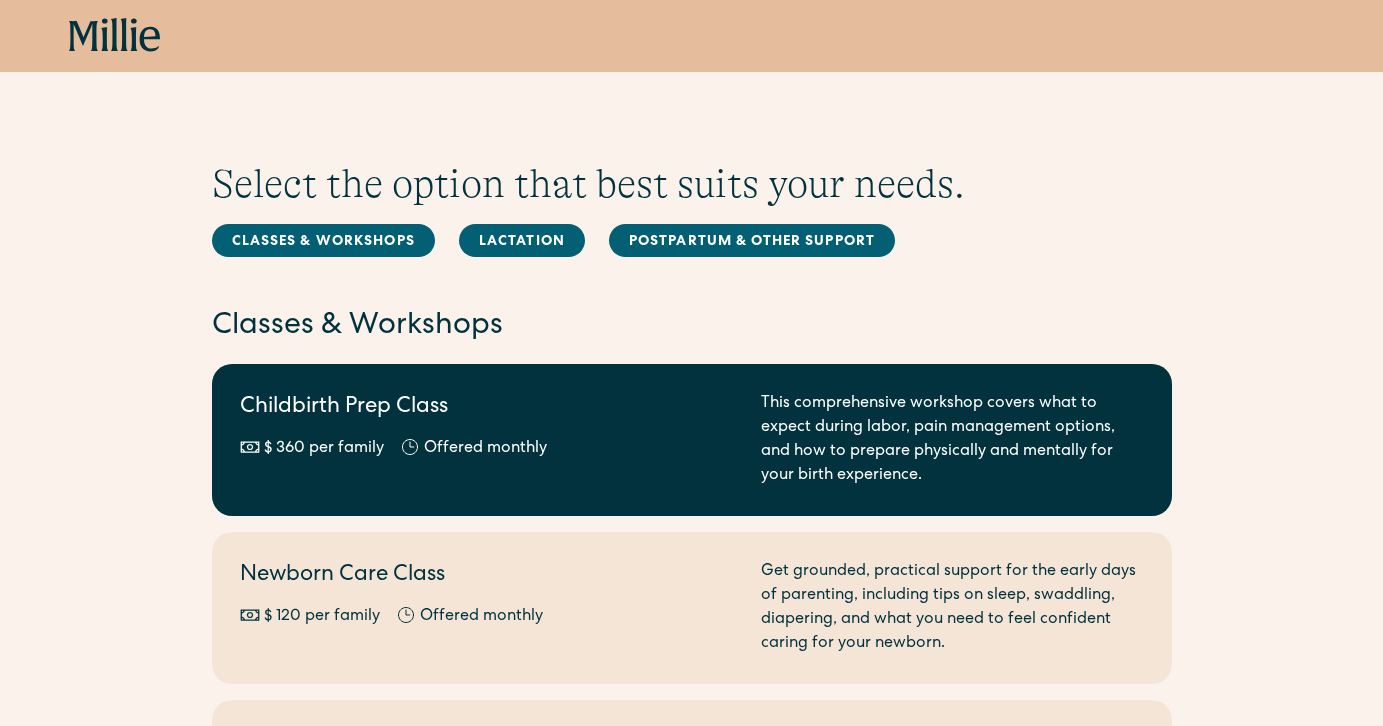 click on "Childbirth Prep Class $ 360 per family Offered monthly Every other month This comprehensive workshop covers what to expect during labor, pain management options, and how to prepare physically and mentally for your birth experience." at bounding box center [692, 440] 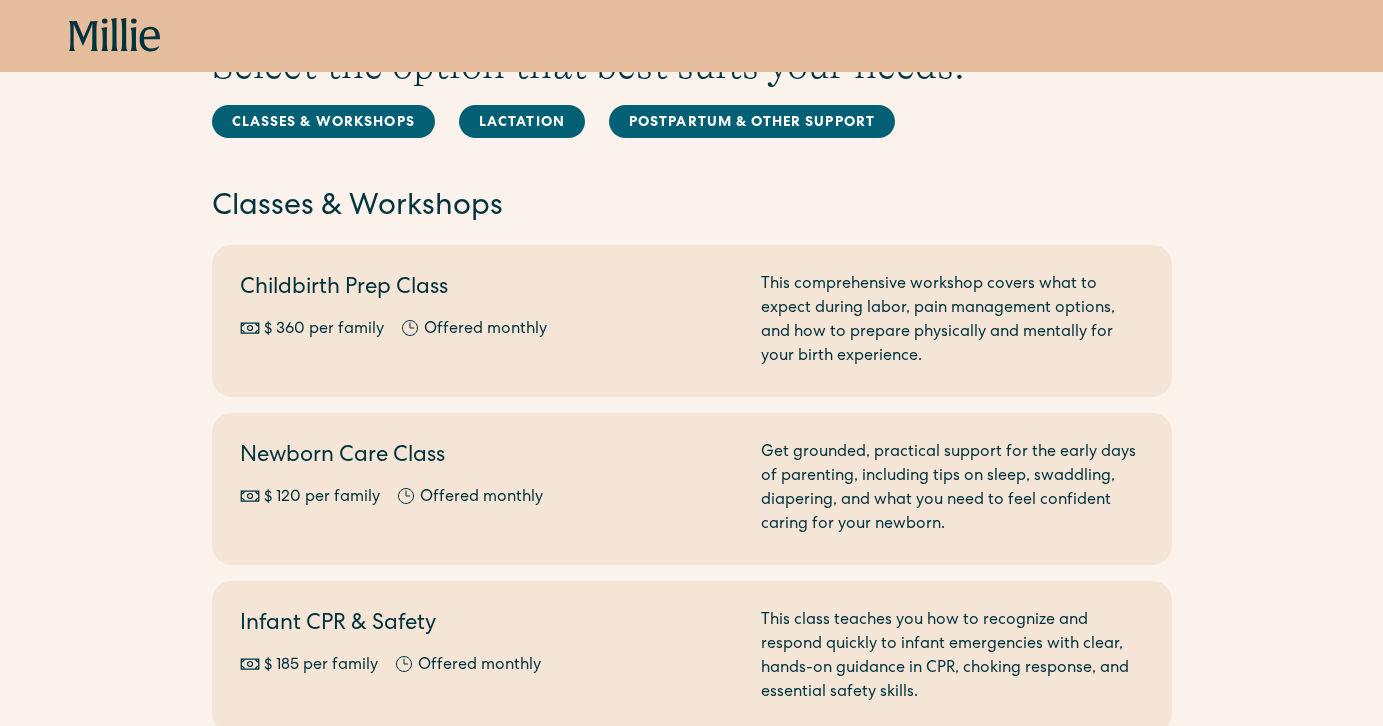 scroll, scrollTop: 146, scrollLeft: 0, axis: vertical 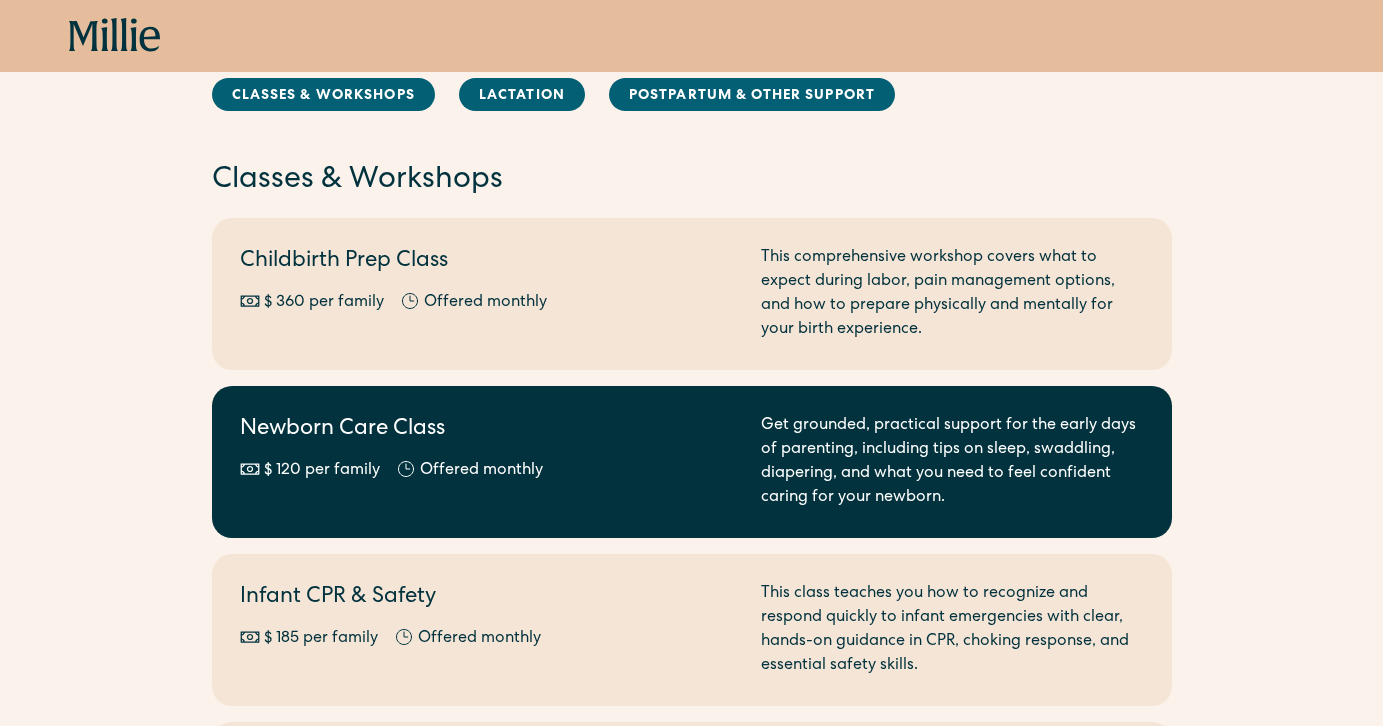 click on "Newborn Care Class" at bounding box center (488, 430) 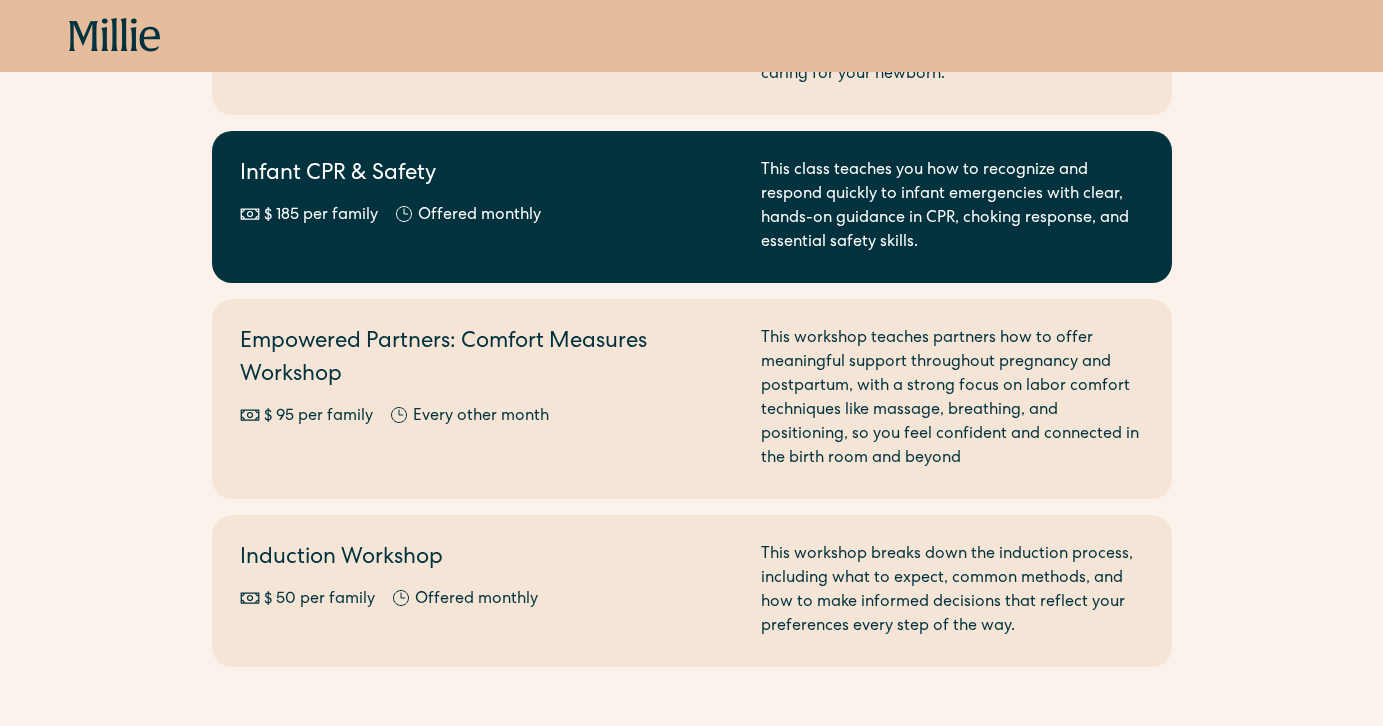 scroll, scrollTop: 614, scrollLeft: 0, axis: vertical 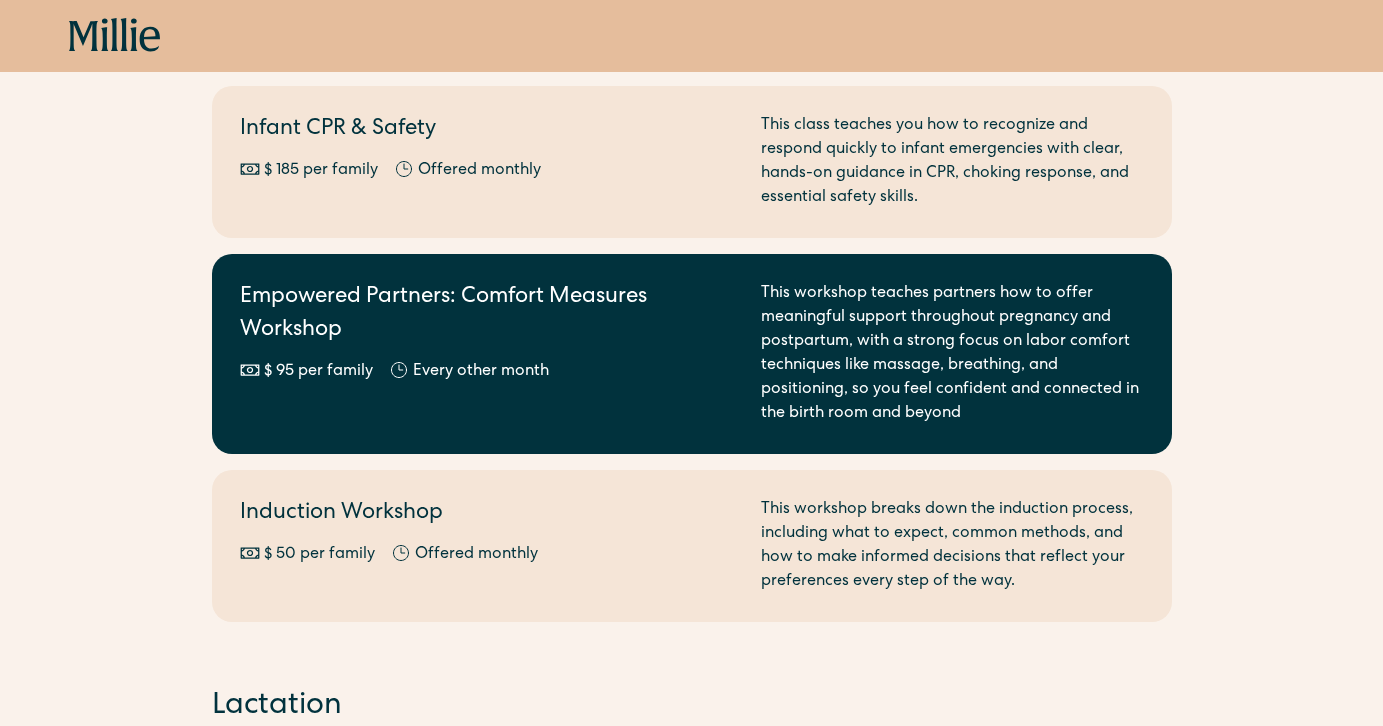 click on "Empowered Partners: Comfort Measures Workshop" at bounding box center [488, 315] 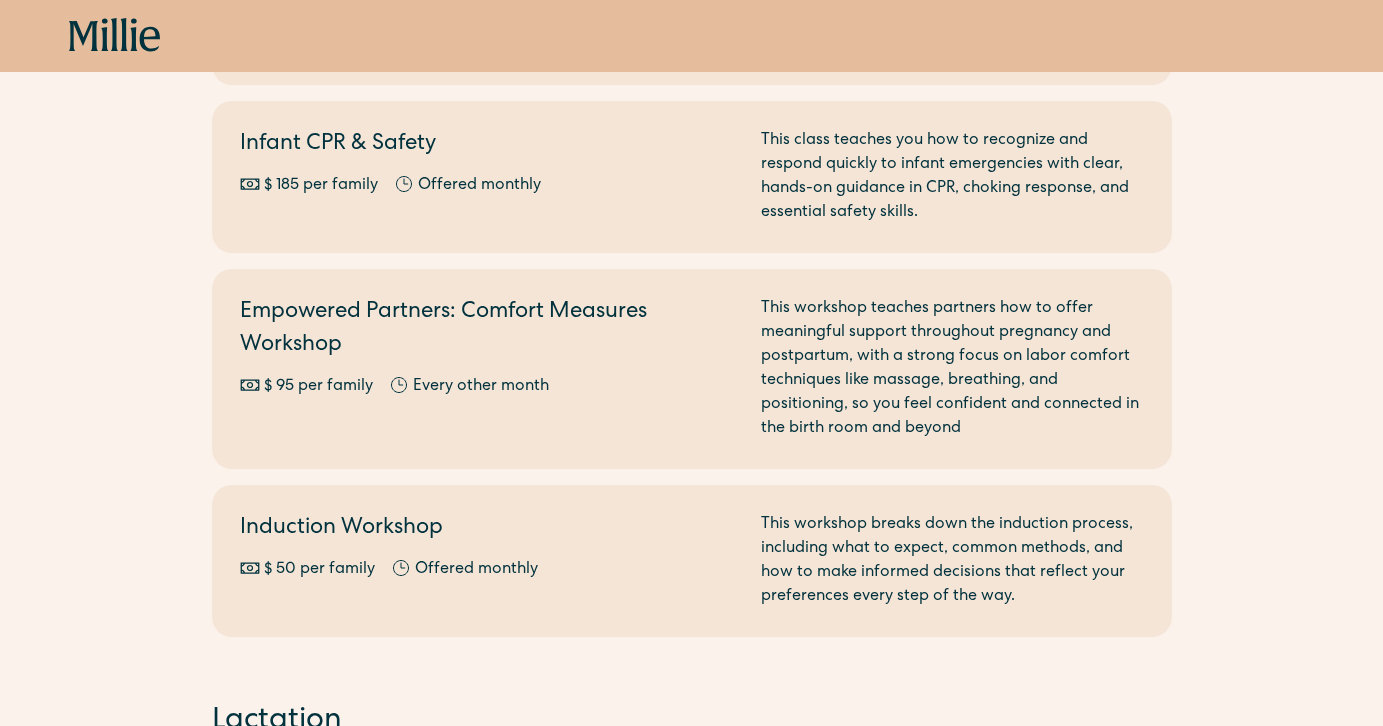 scroll, scrollTop: 463, scrollLeft: 0, axis: vertical 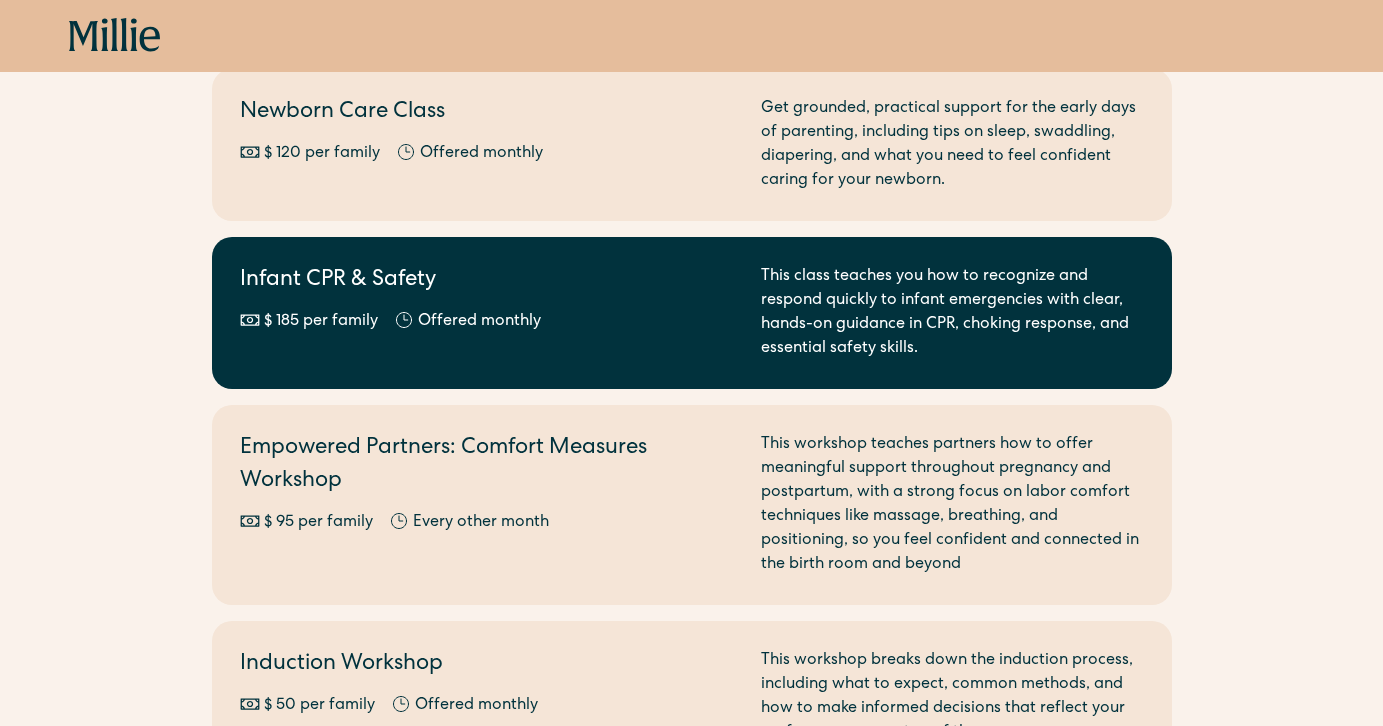 click on "Infant CPR & Safety" at bounding box center [488, 281] 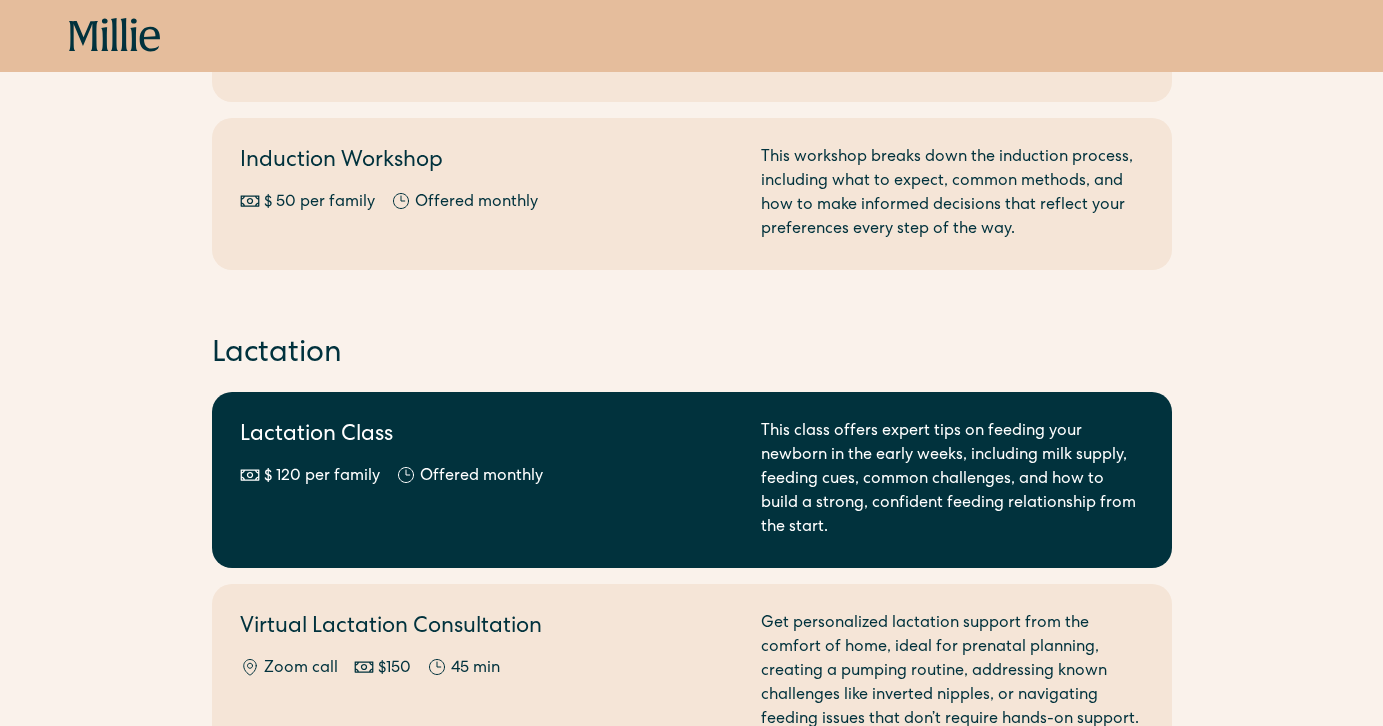 scroll, scrollTop: 1070, scrollLeft: 0, axis: vertical 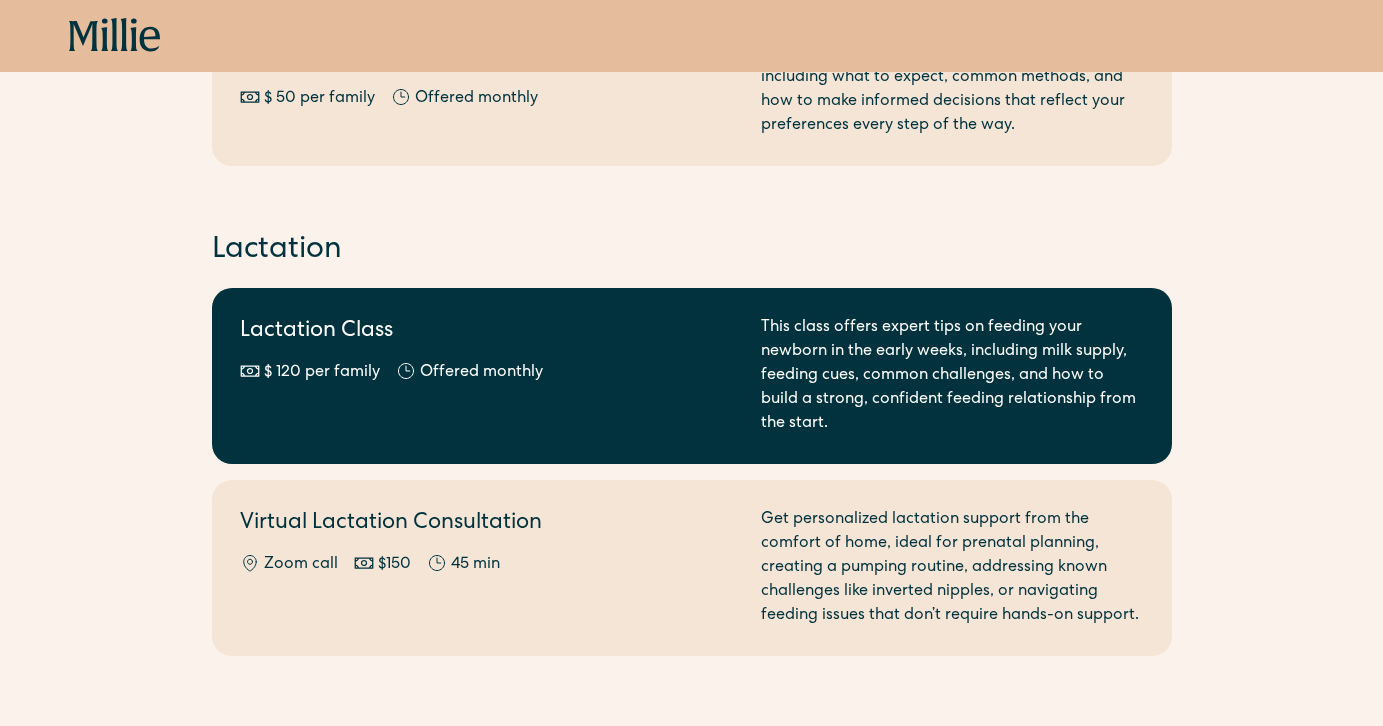 click on "Lactation Class" at bounding box center (488, 332) 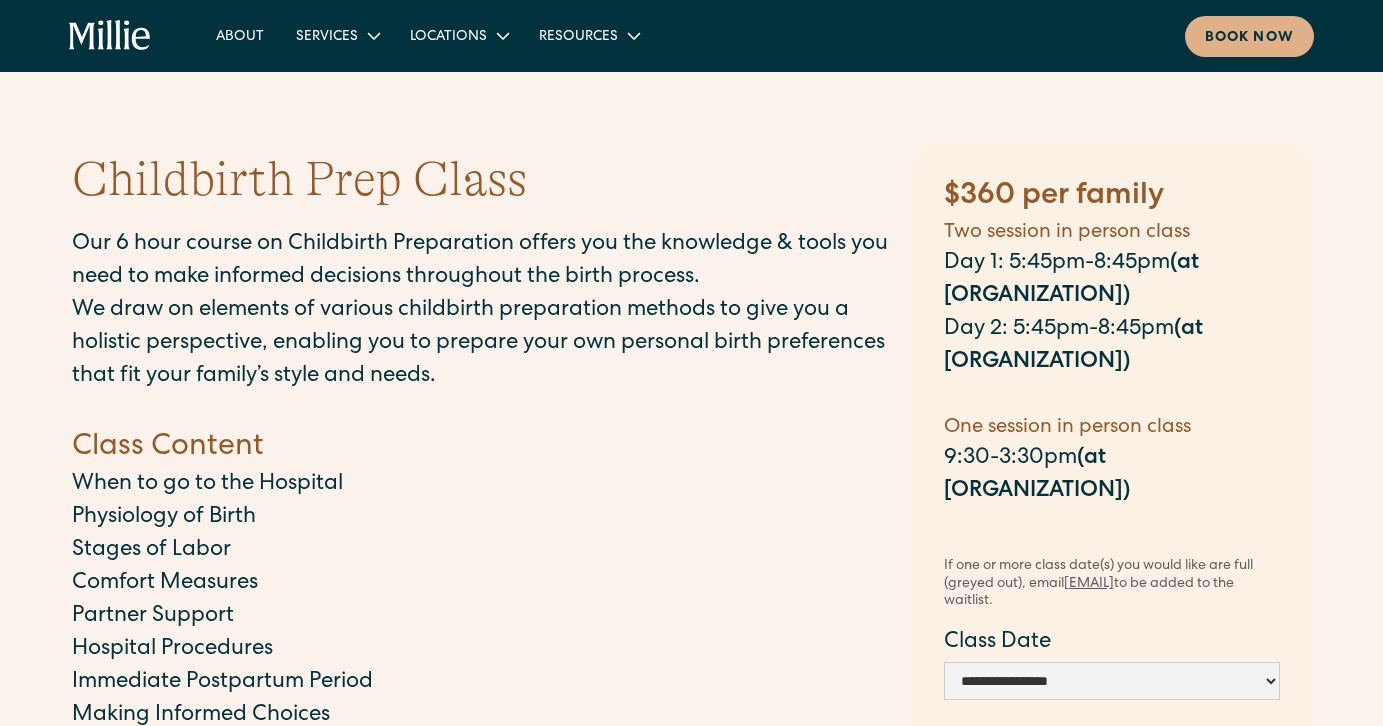 scroll, scrollTop: 0, scrollLeft: 0, axis: both 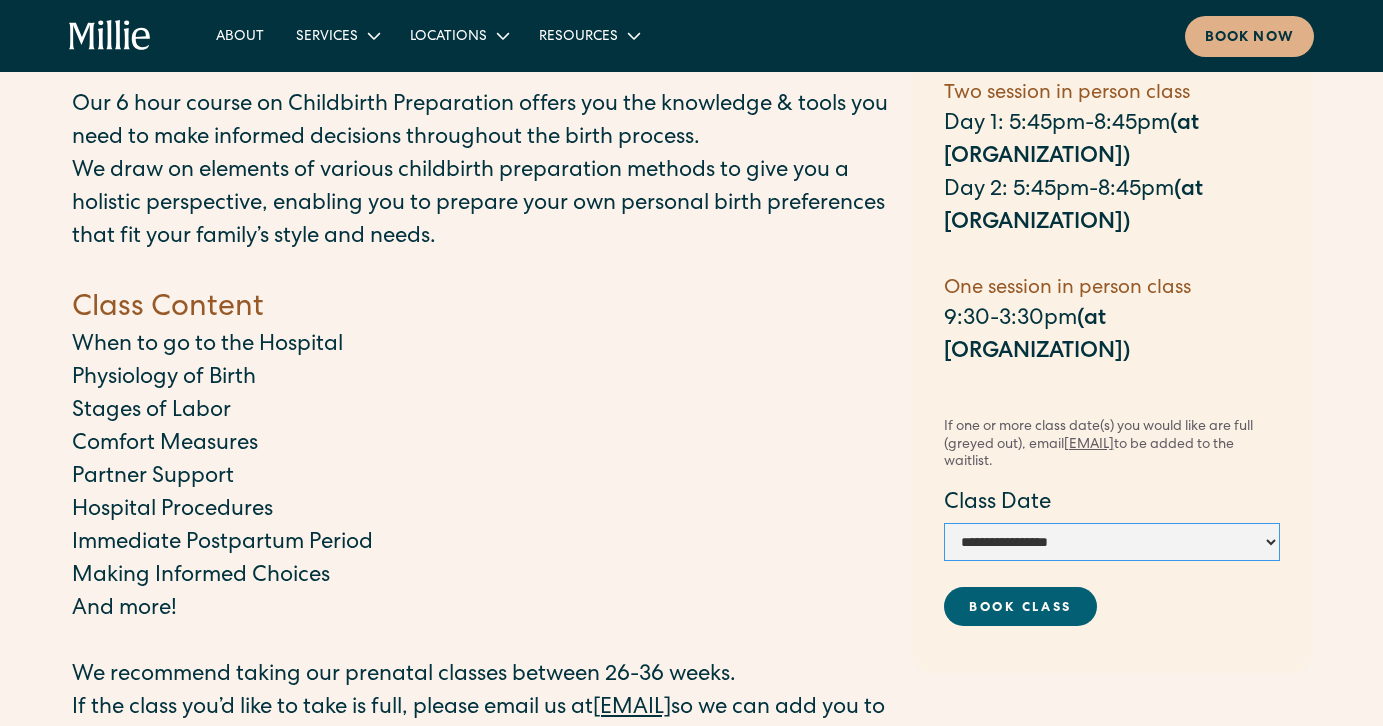 click on "Book Class" at bounding box center (1021, 606) 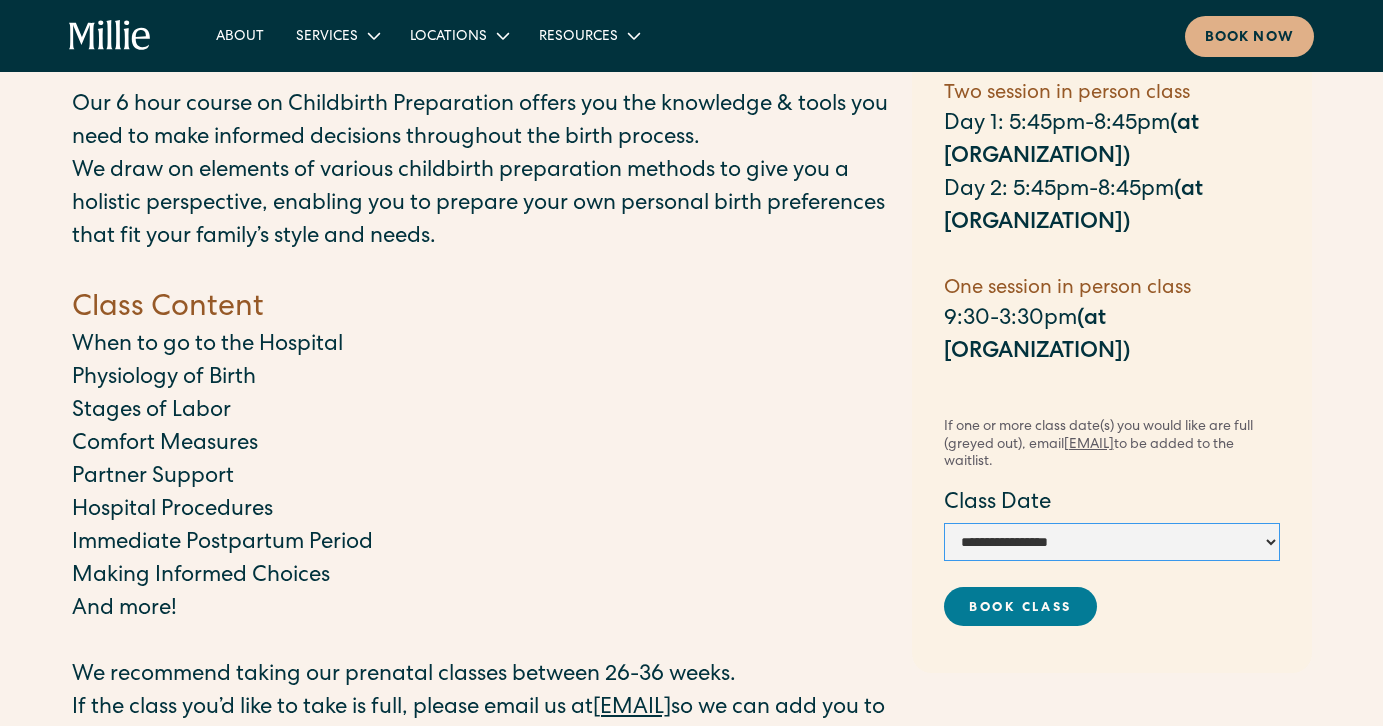 click on "**********" at bounding box center (1112, 542) 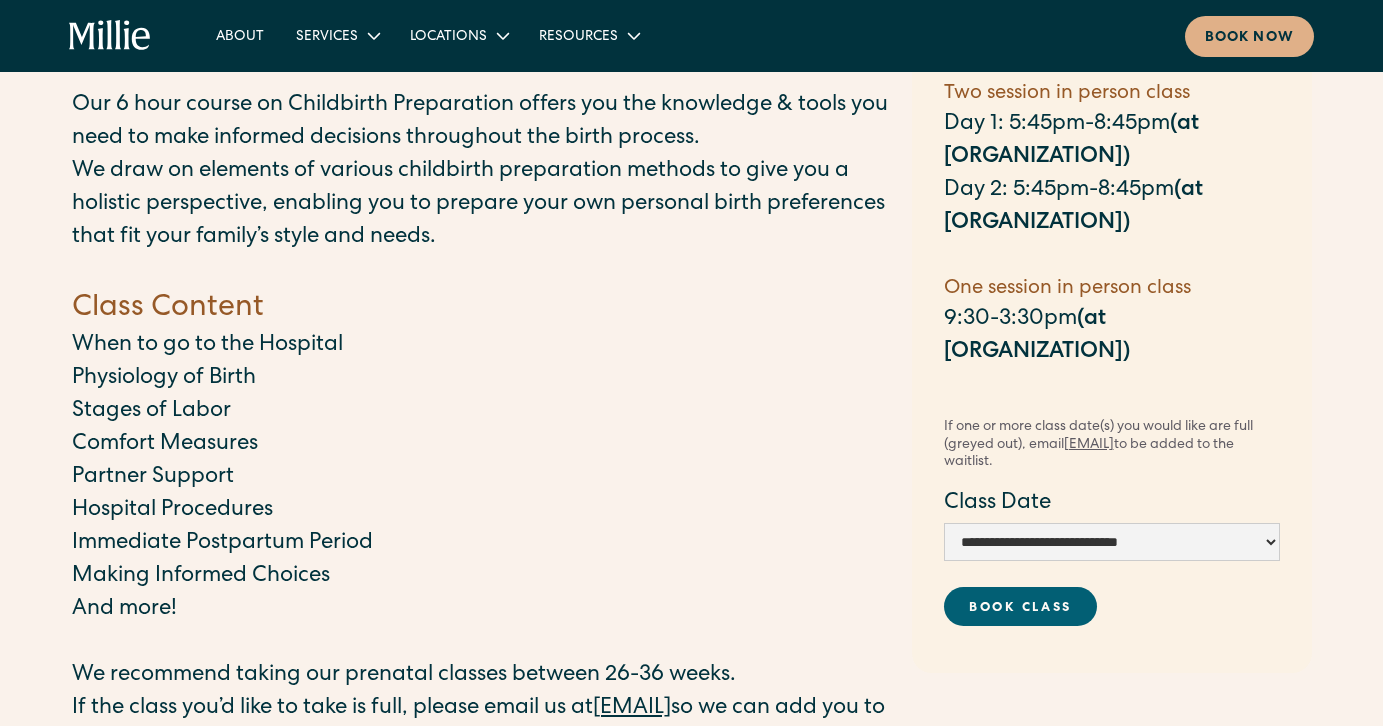 click on "Book Class" at bounding box center [1021, 606] 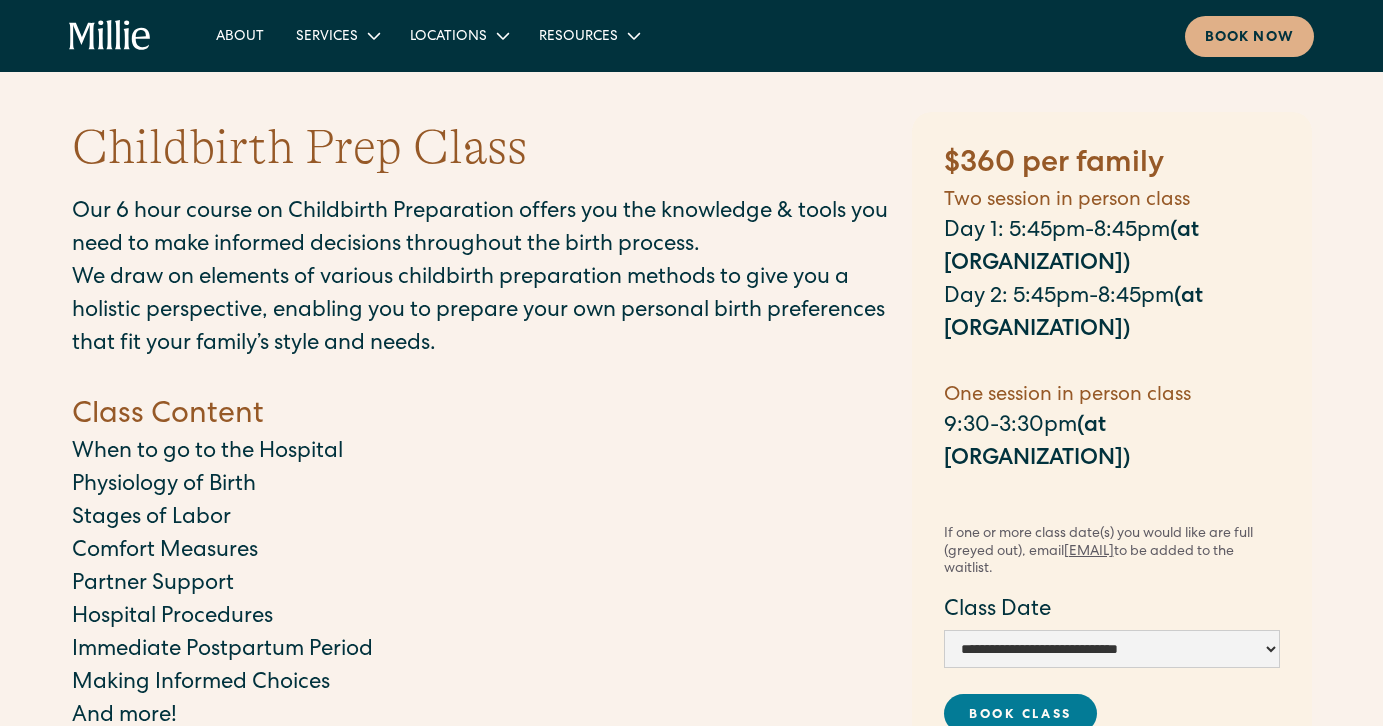 scroll, scrollTop: 0, scrollLeft: 0, axis: both 